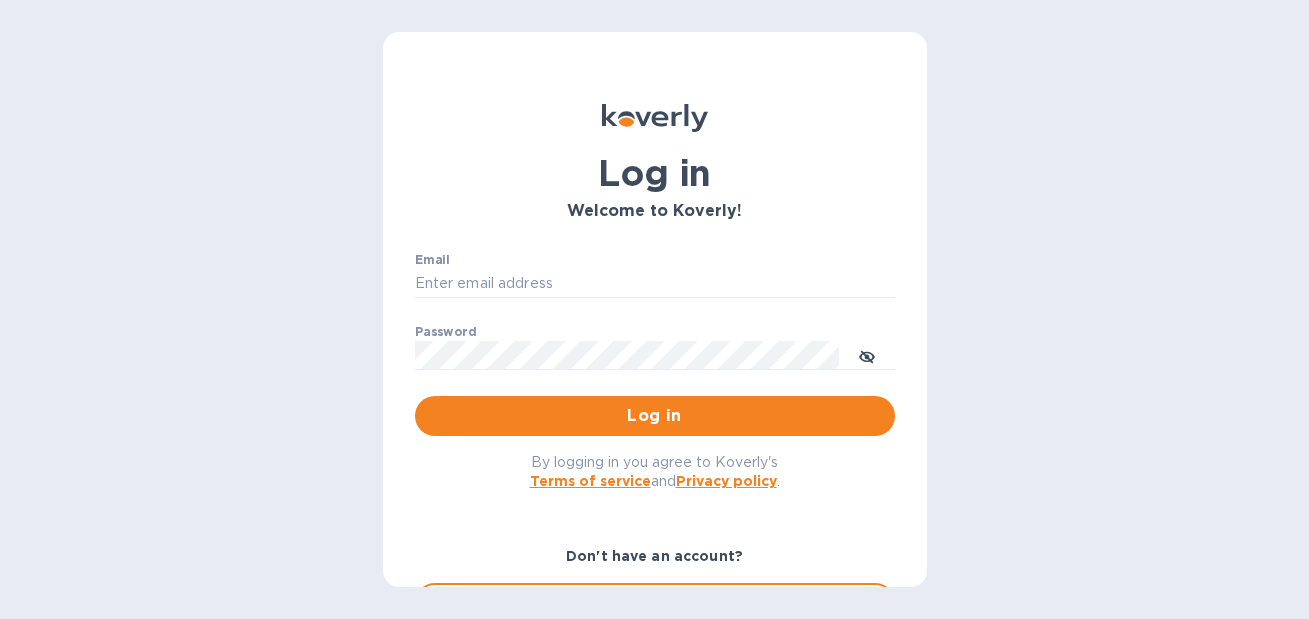 scroll, scrollTop: 0, scrollLeft: 0, axis: both 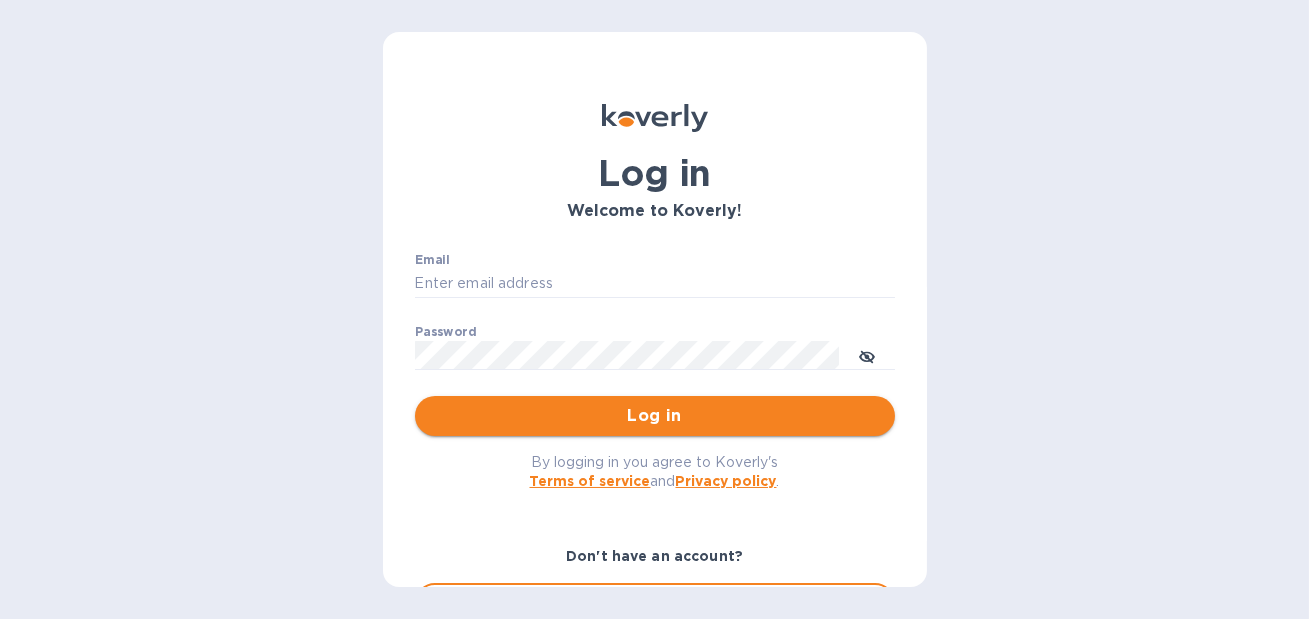 type on "[EMAIL]" 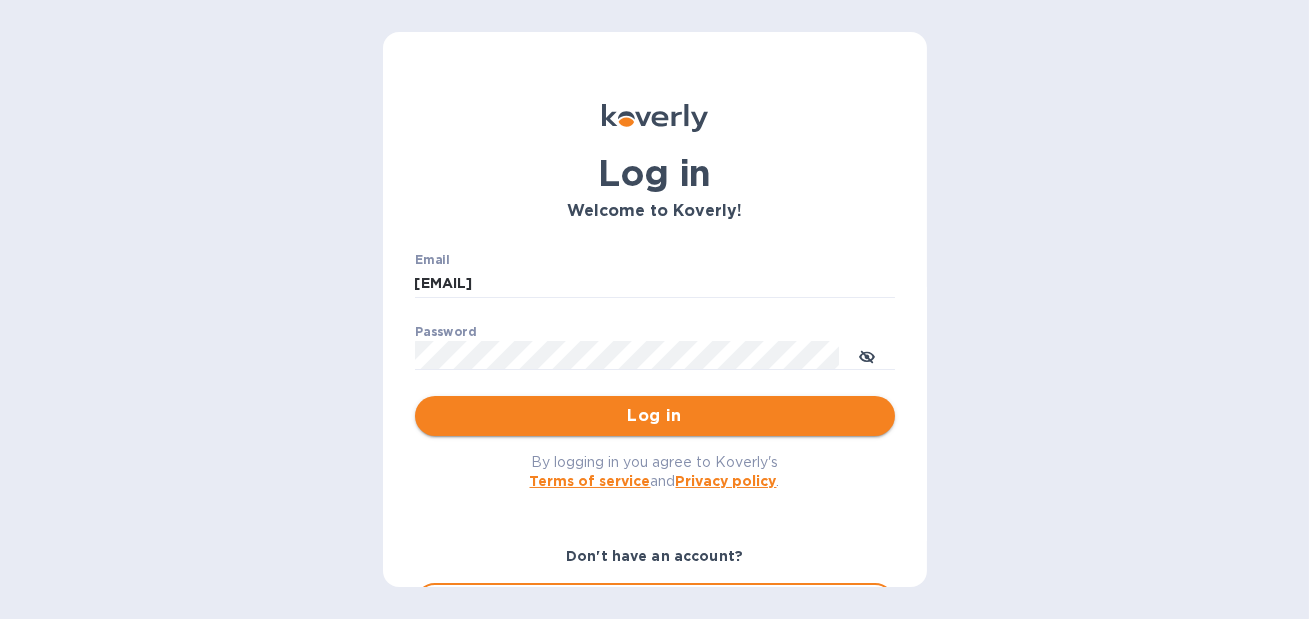 click on "Log in" at bounding box center (655, 416) 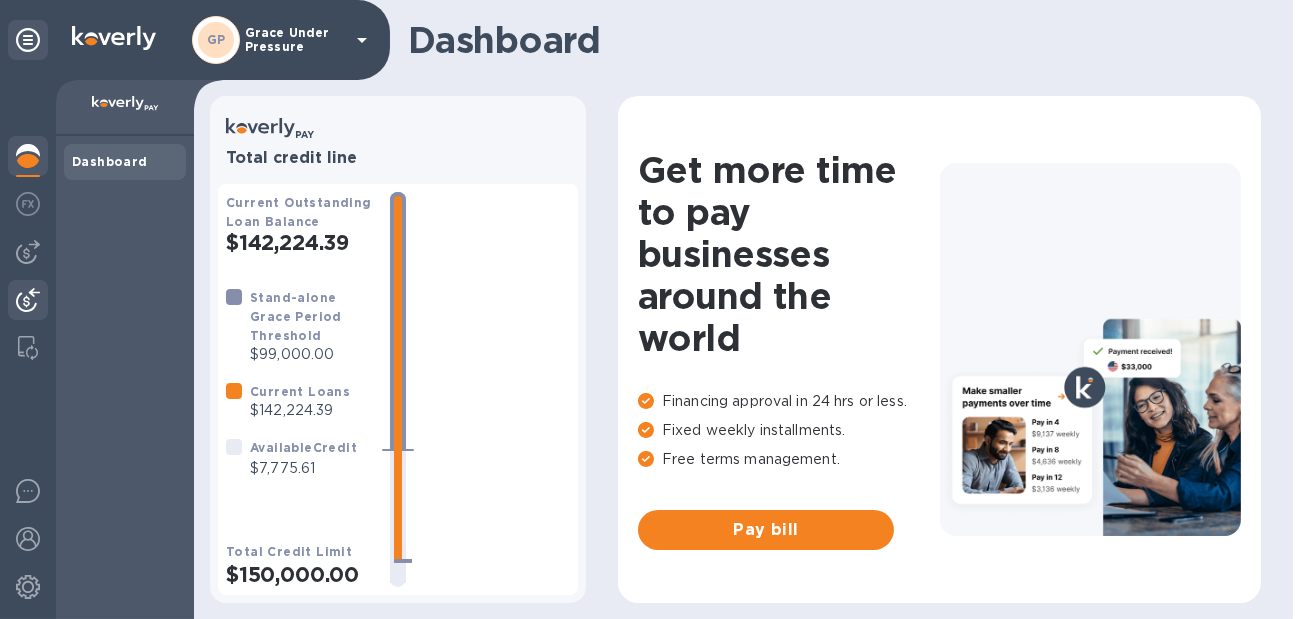 click at bounding box center (28, 300) 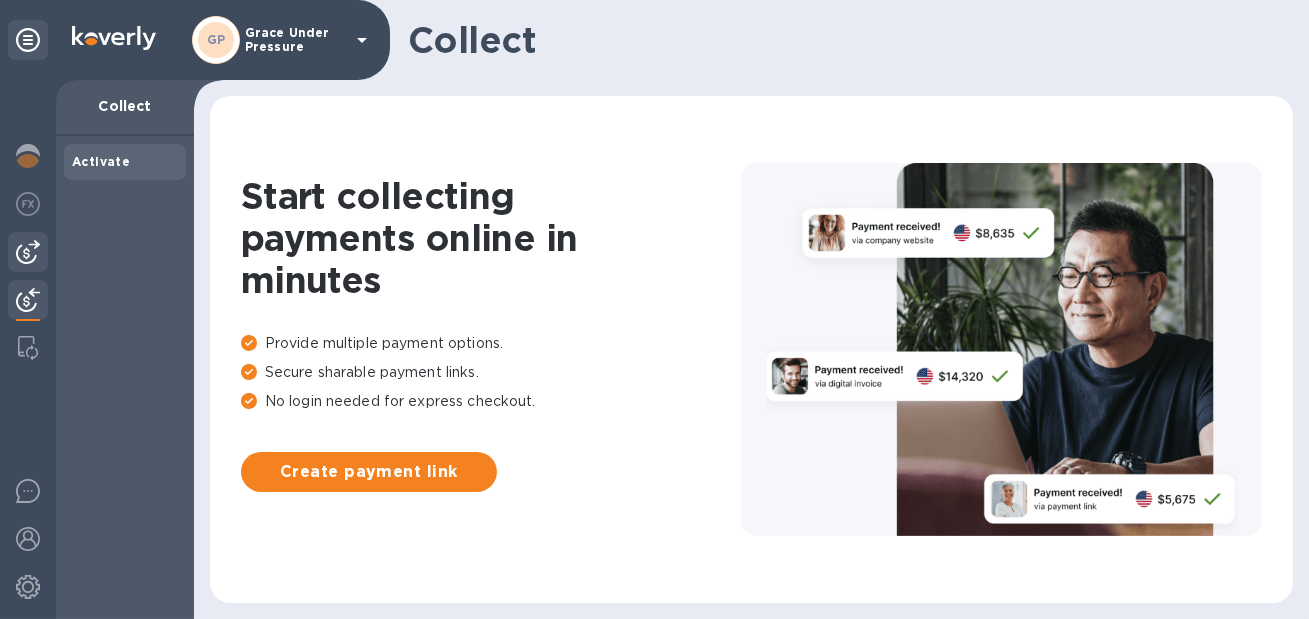 click at bounding box center (28, 252) 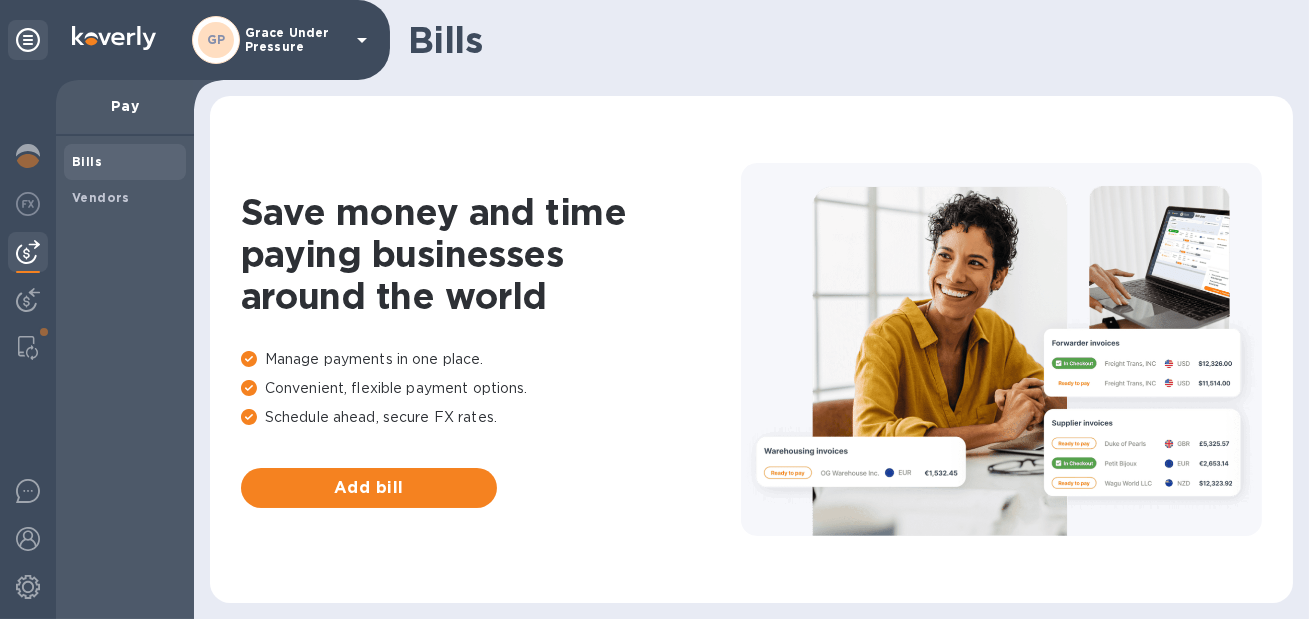 click on "Bills" at bounding box center (87, 161) 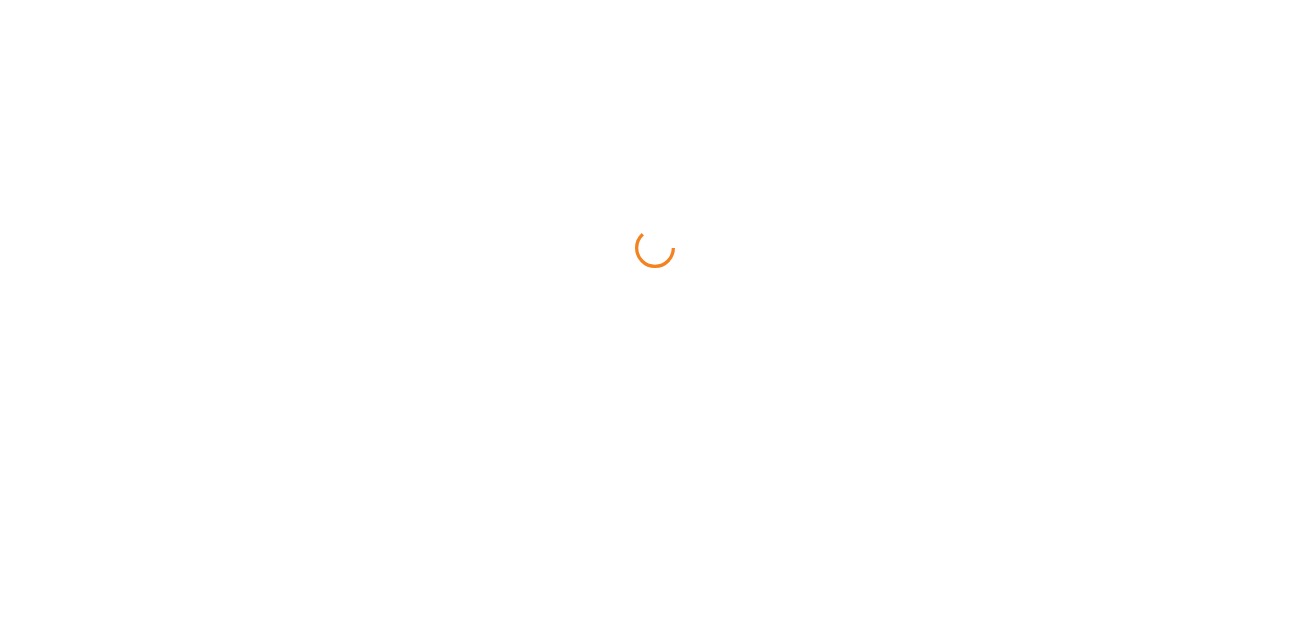 scroll, scrollTop: 0, scrollLeft: 0, axis: both 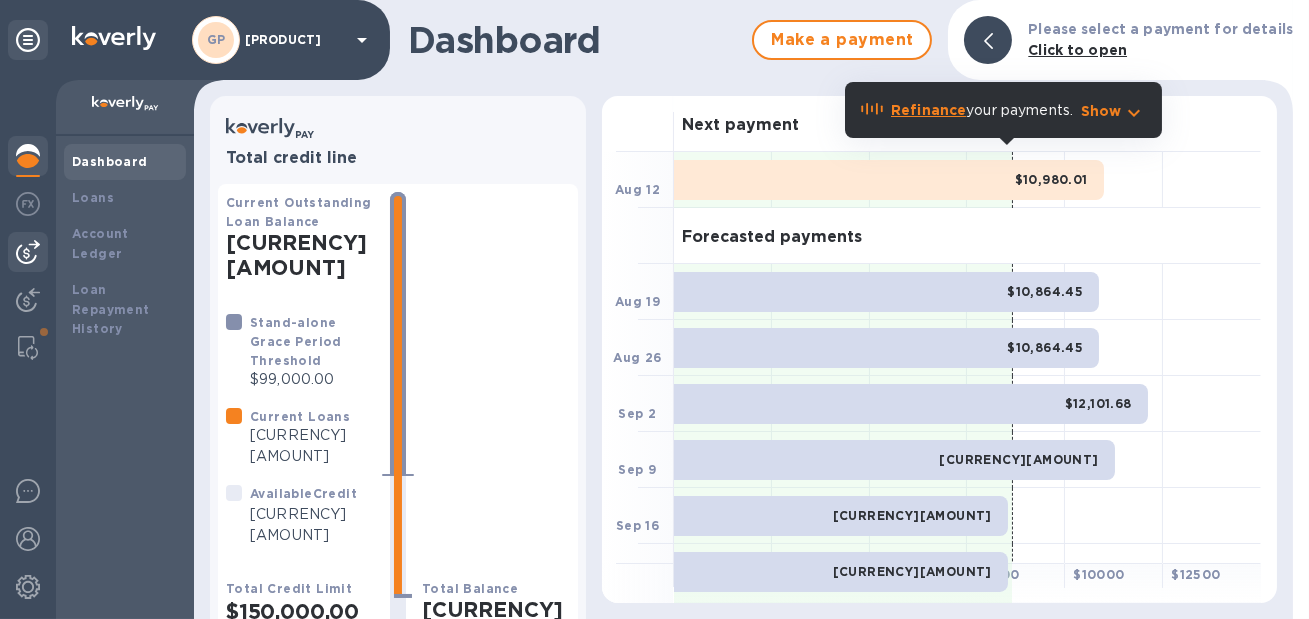 click at bounding box center [28, 252] 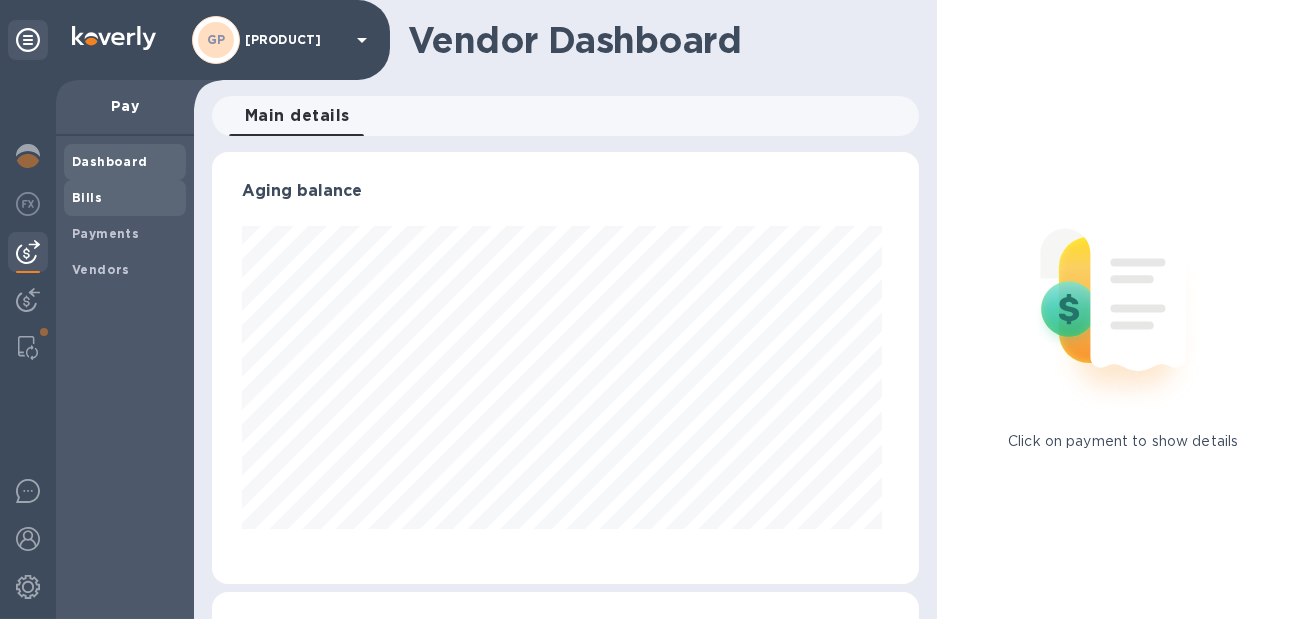 scroll, scrollTop: 999568, scrollLeft: 999300, axis: both 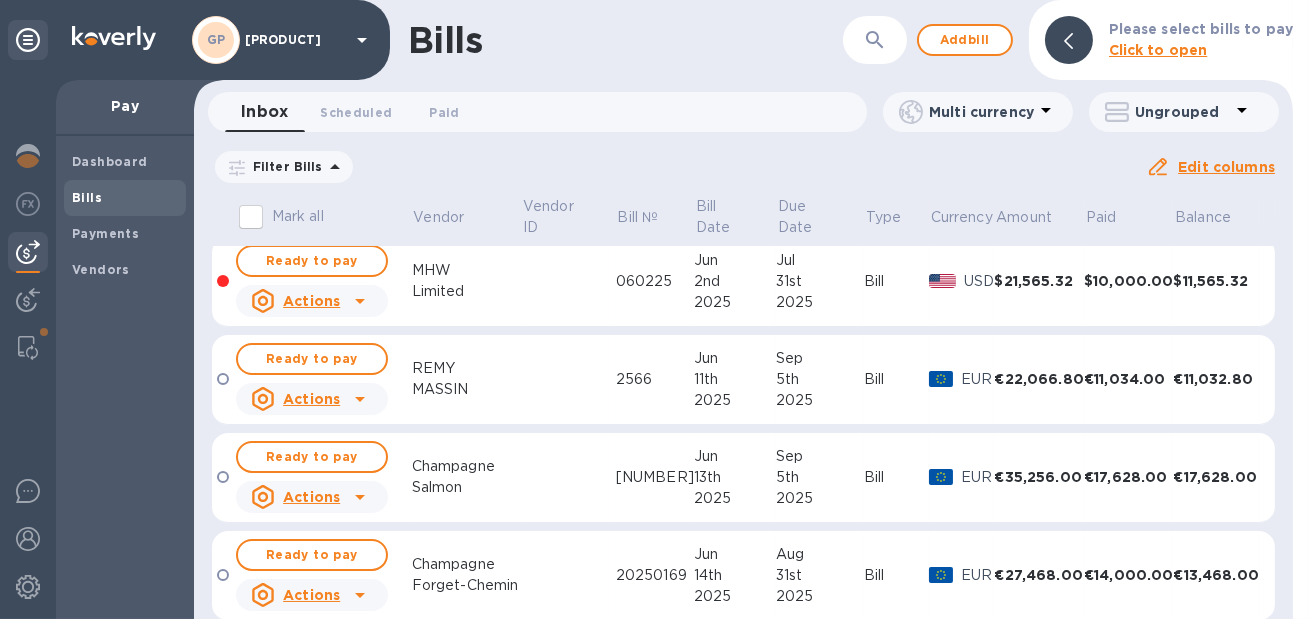 click 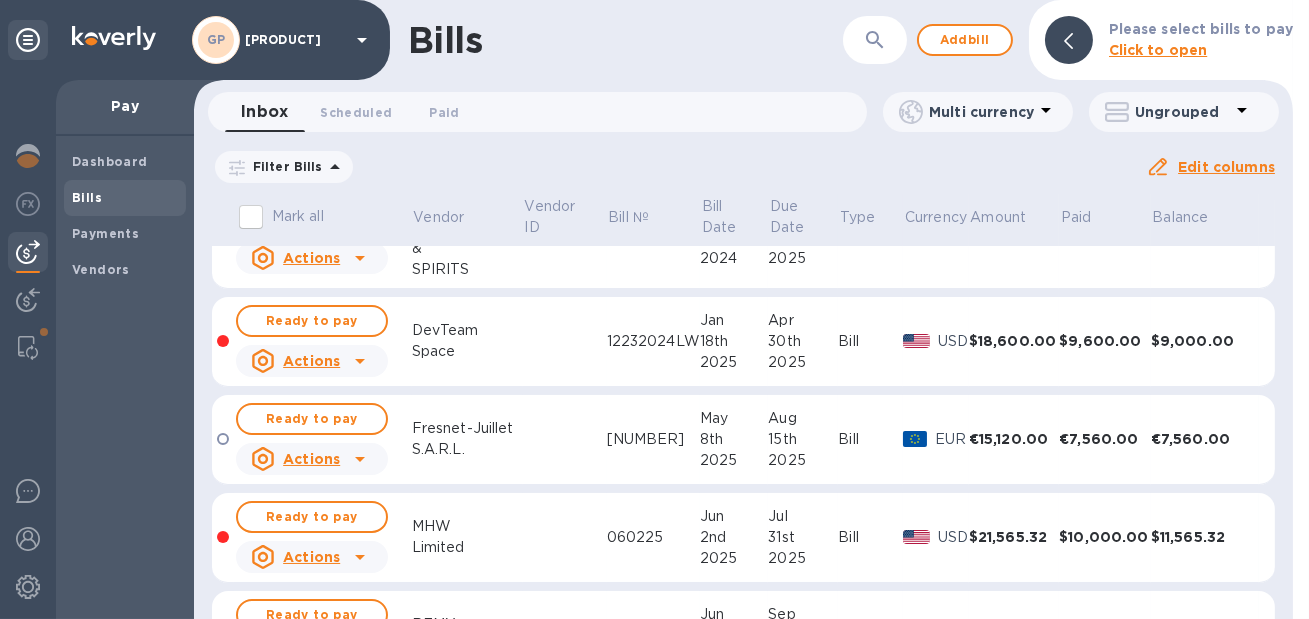 scroll, scrollTop: 0, scrollLeft: 0, axis: both 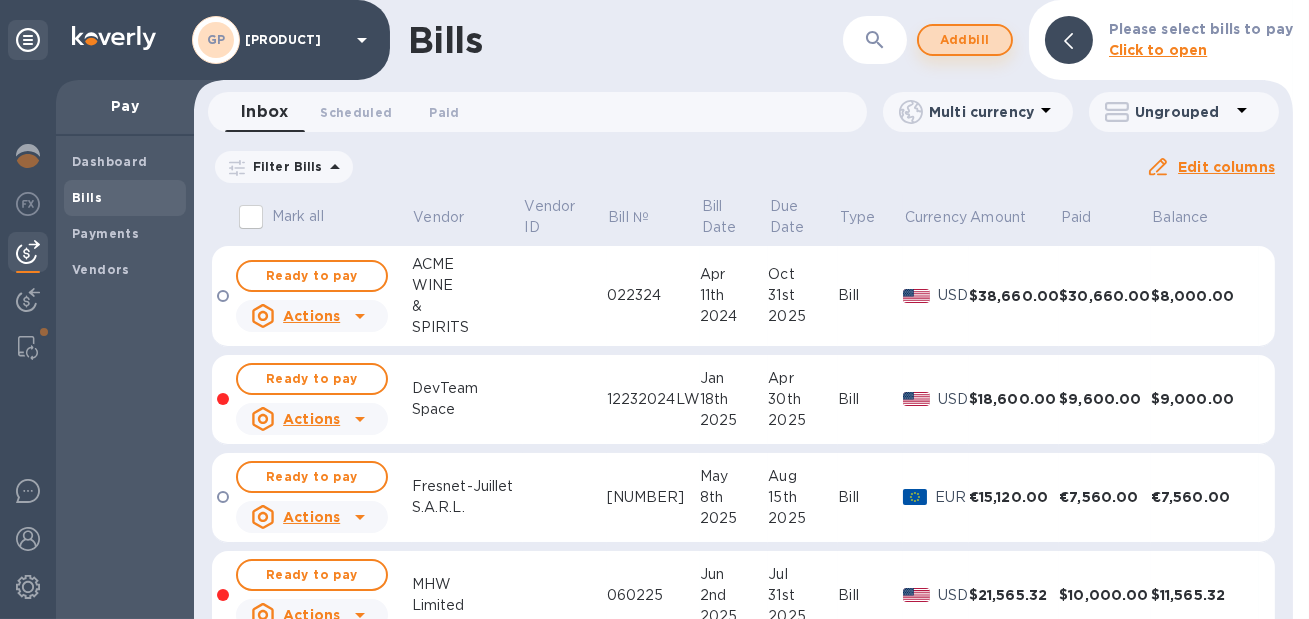 click on "Add   bill" at bounding box center (965, 40) 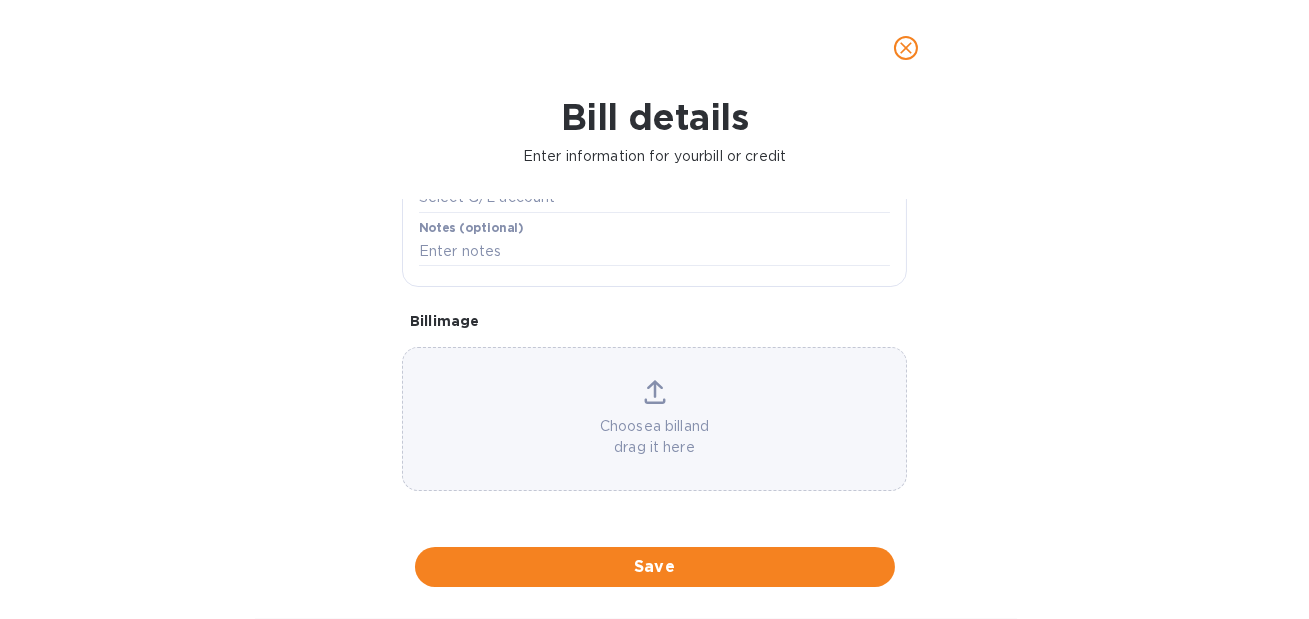 scroll, scrollTop: 493, scrollLeft: 0, axis: vertical 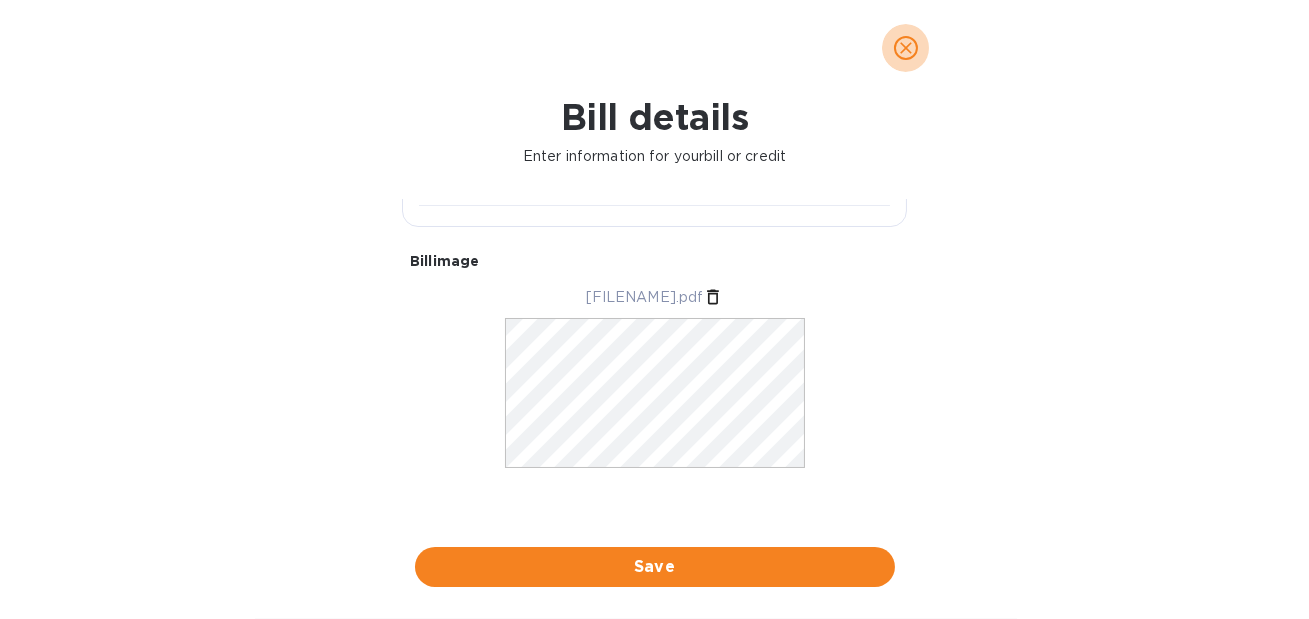click 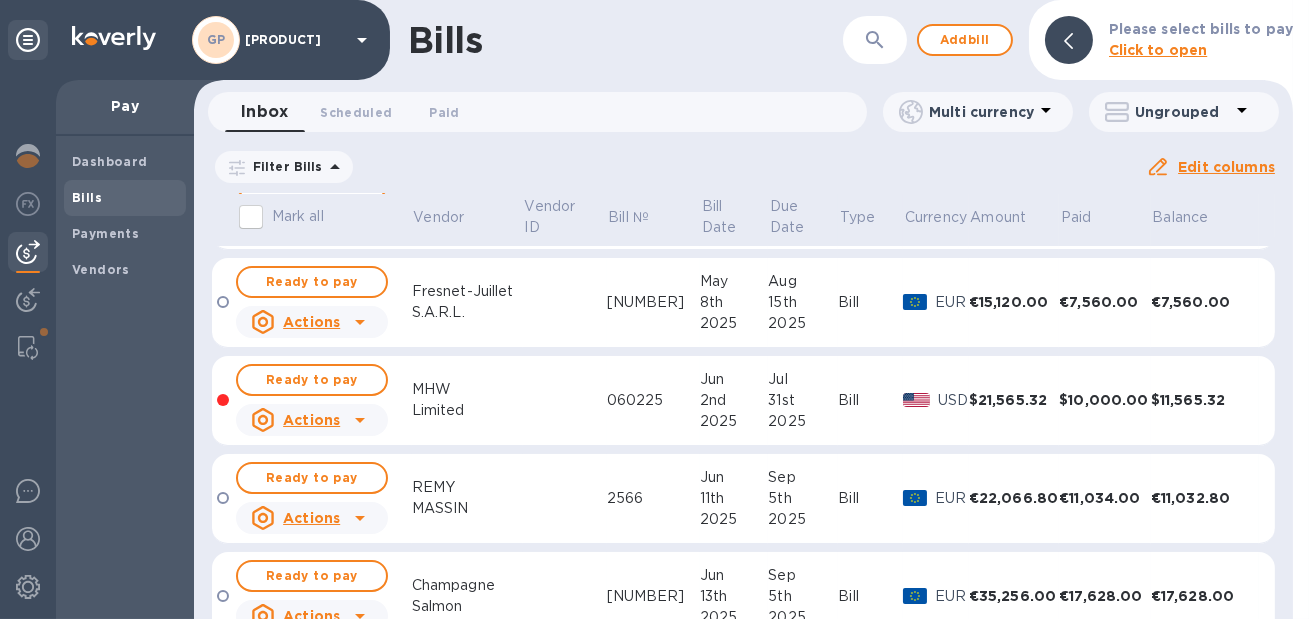 scroll, scrollTop: 0, scrollLeft: 0, axis: both 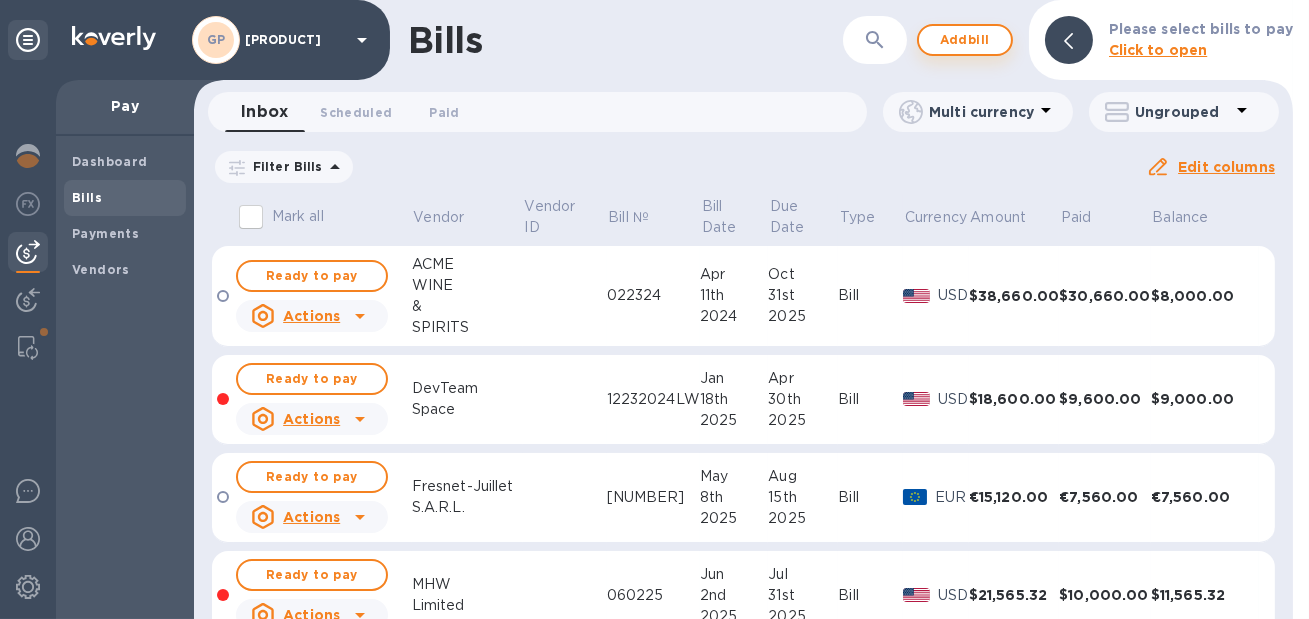 click on "Add   bill" at bounding box center [965, 40] 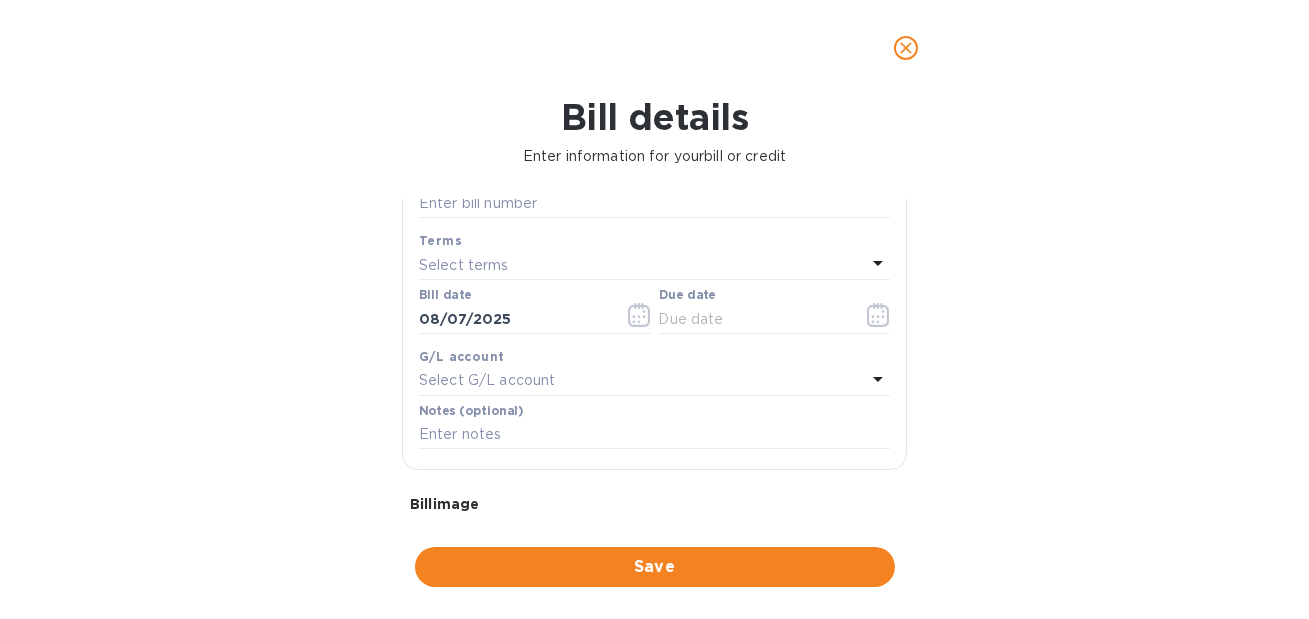 scroll, scrollTop: 493, scrollLeft: 0, axis: vertical 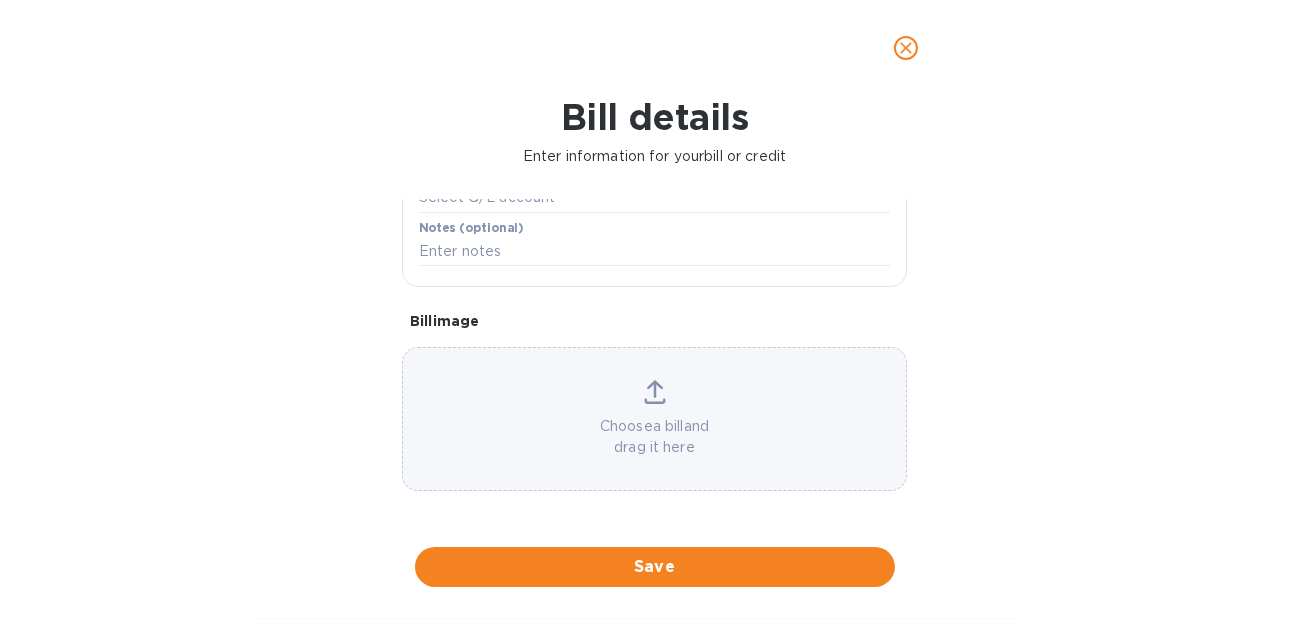 click on "Choose  a bill  and   drag it here" at bounding box center [654, 437] 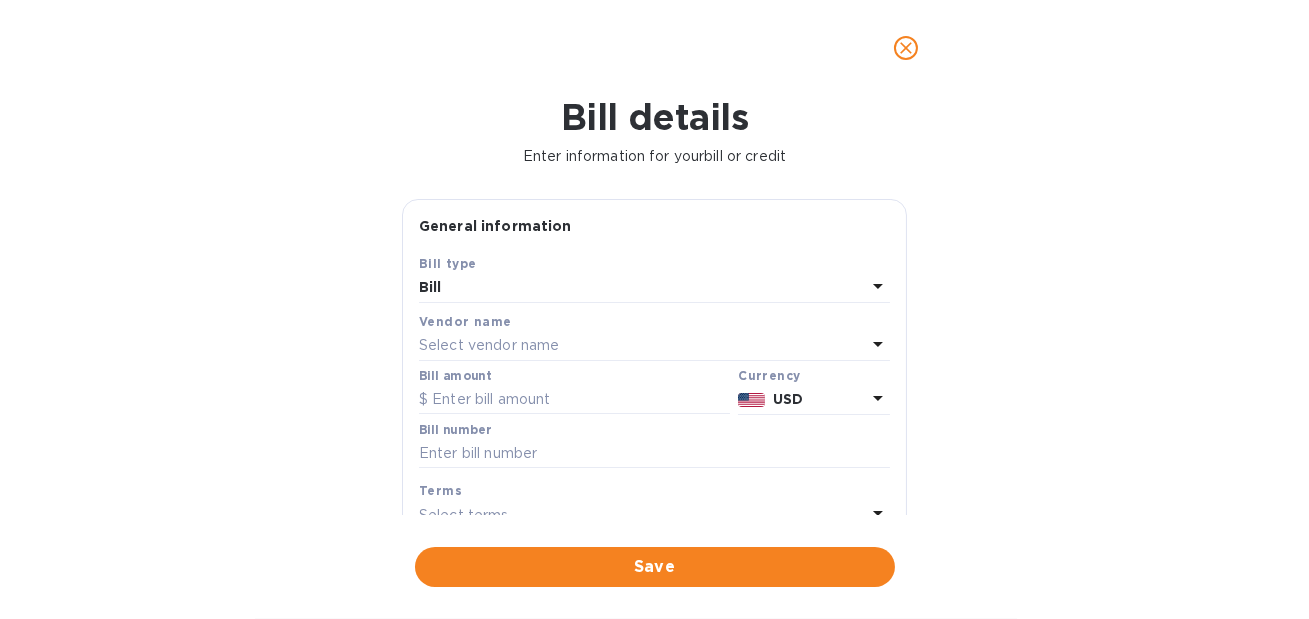 scroll, scrollTop: 0, scrollLeft: 0, axis: both 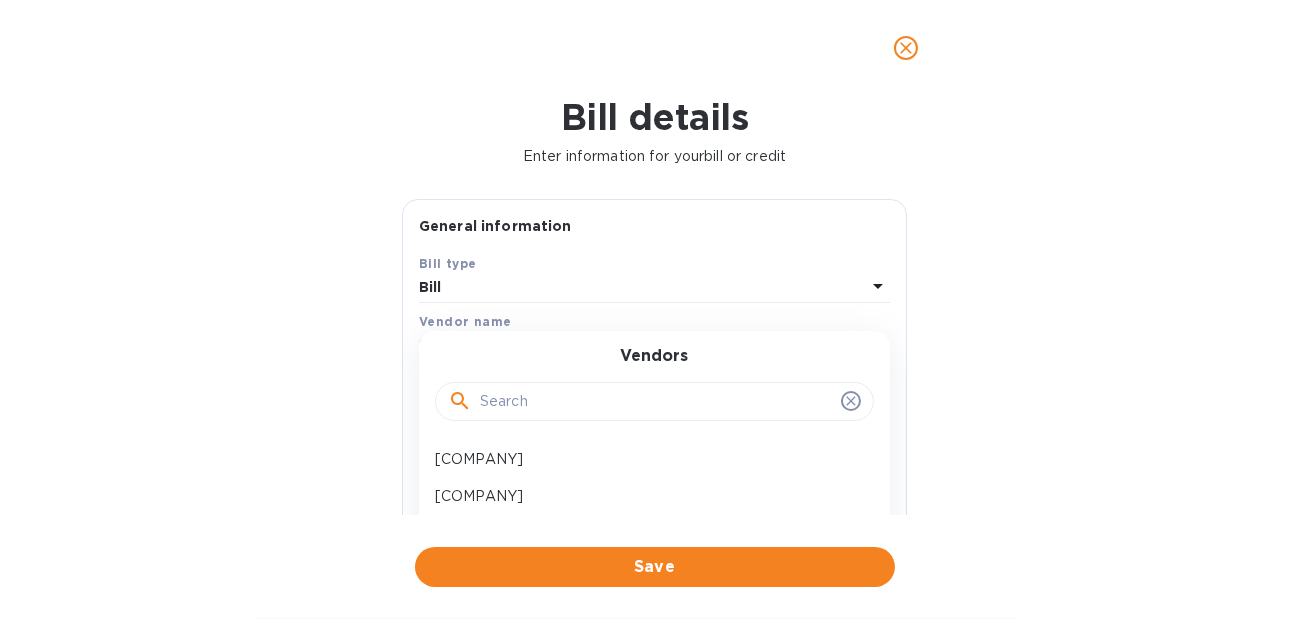 click at bounding box center (656, 402) 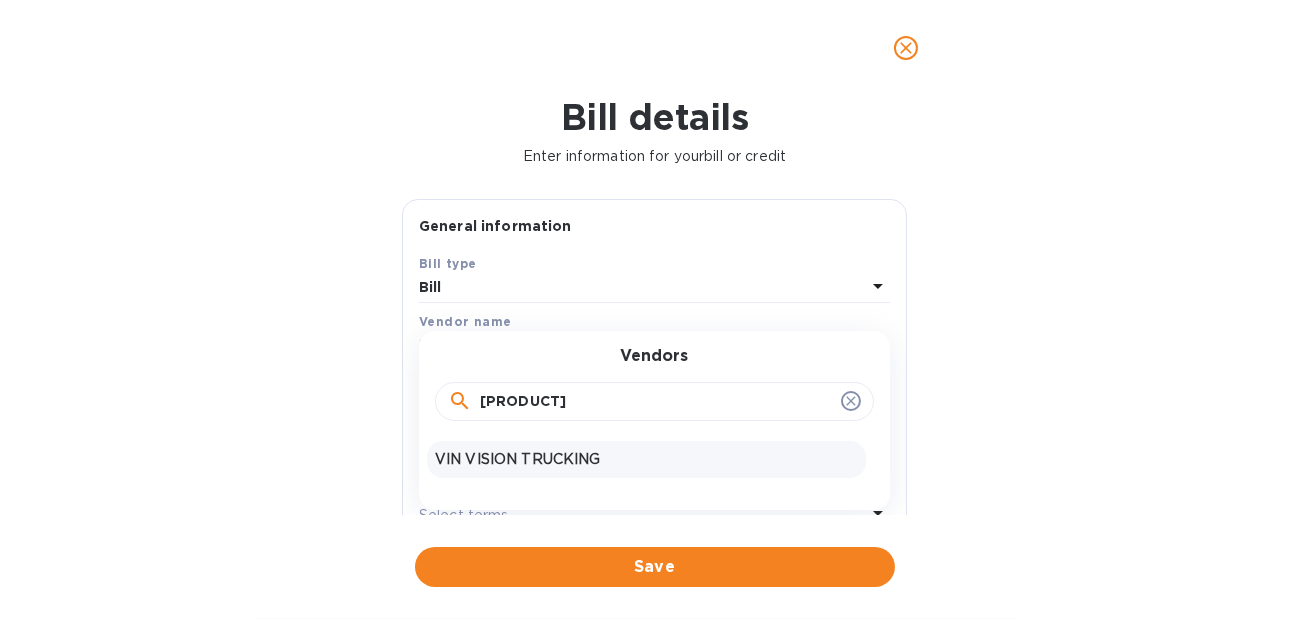 type on "[PRODUCT]" 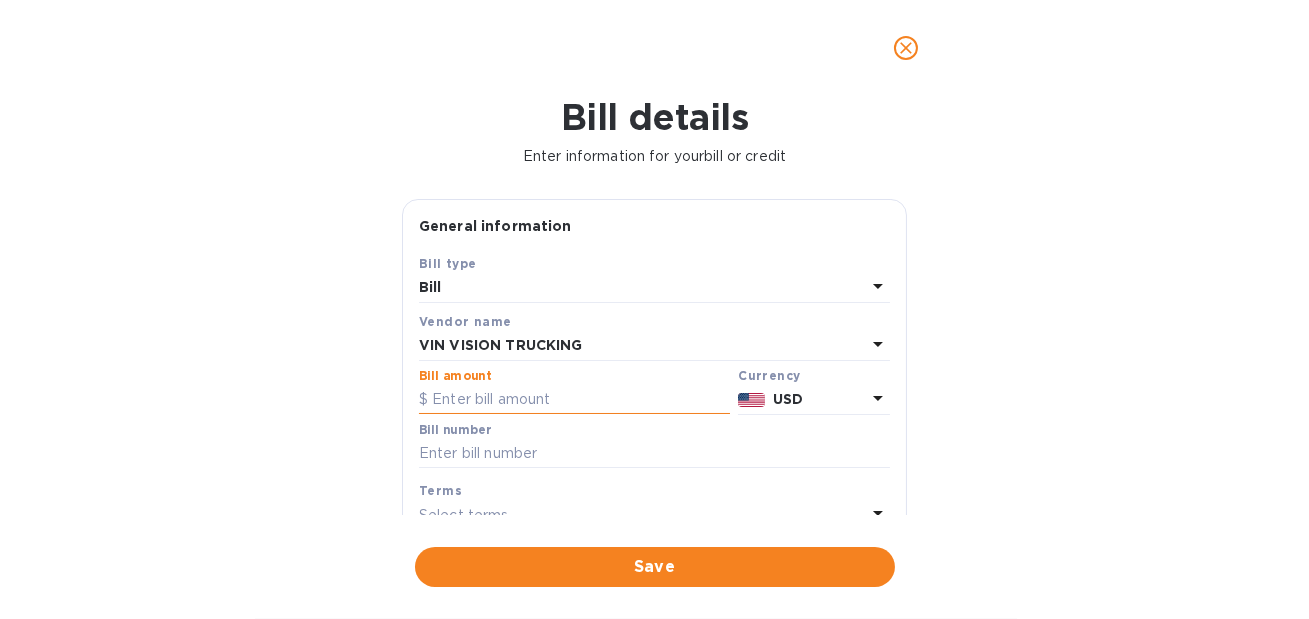 click at bounding box center (574, 400) 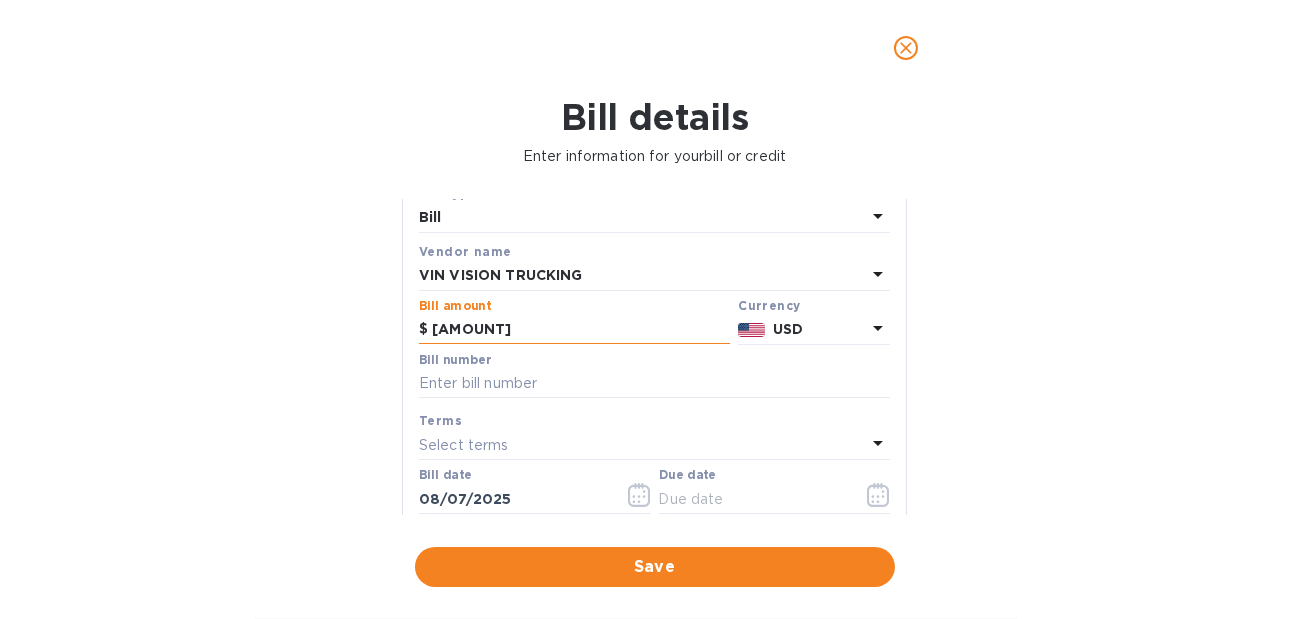 scroll, scrollTop: 109, scrollLeft: 0, axis: vertical 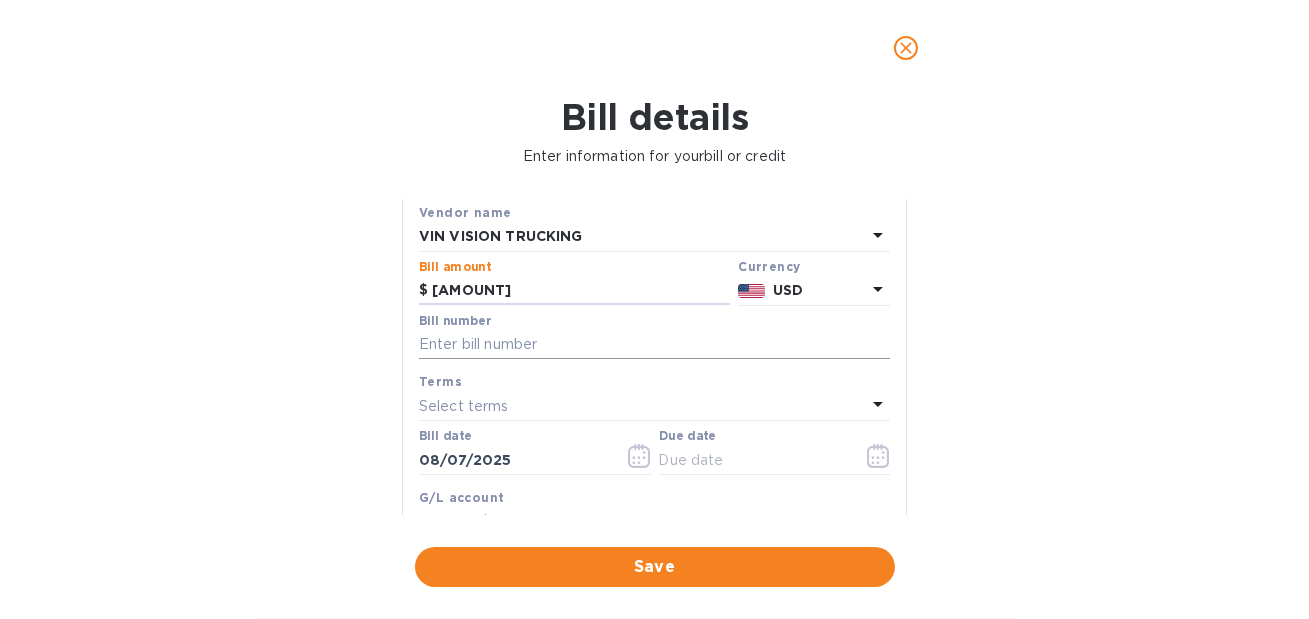 type on "[AMOUNT]" 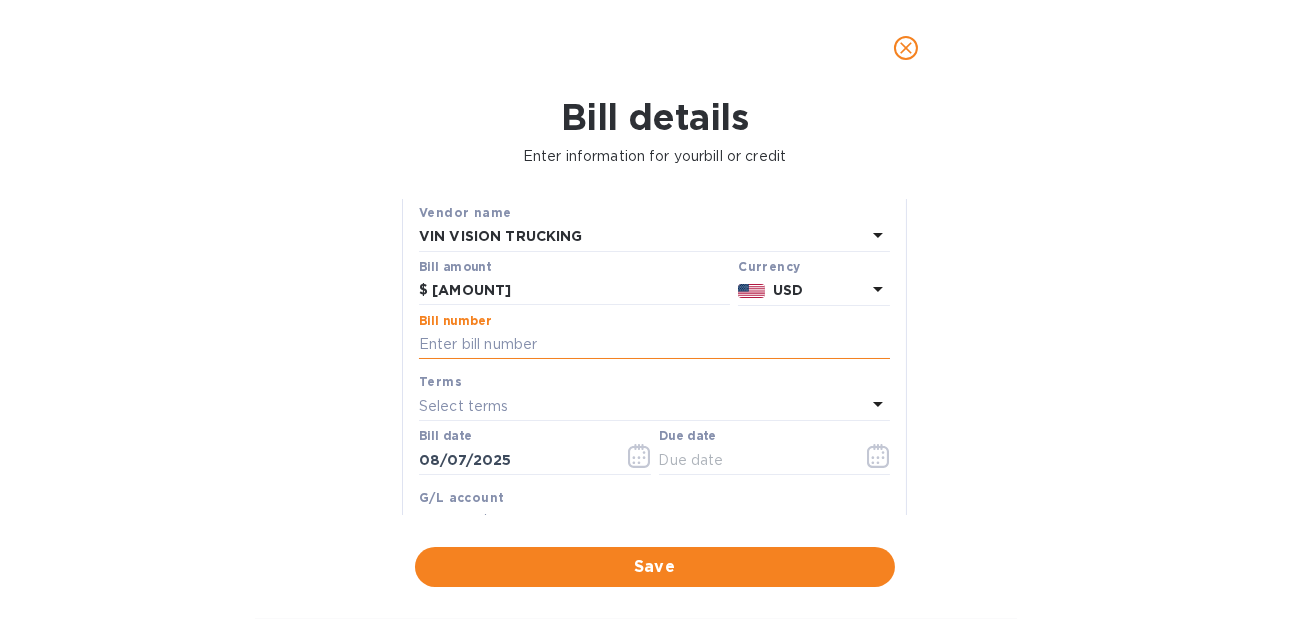 click at bounding box center [654, 345] 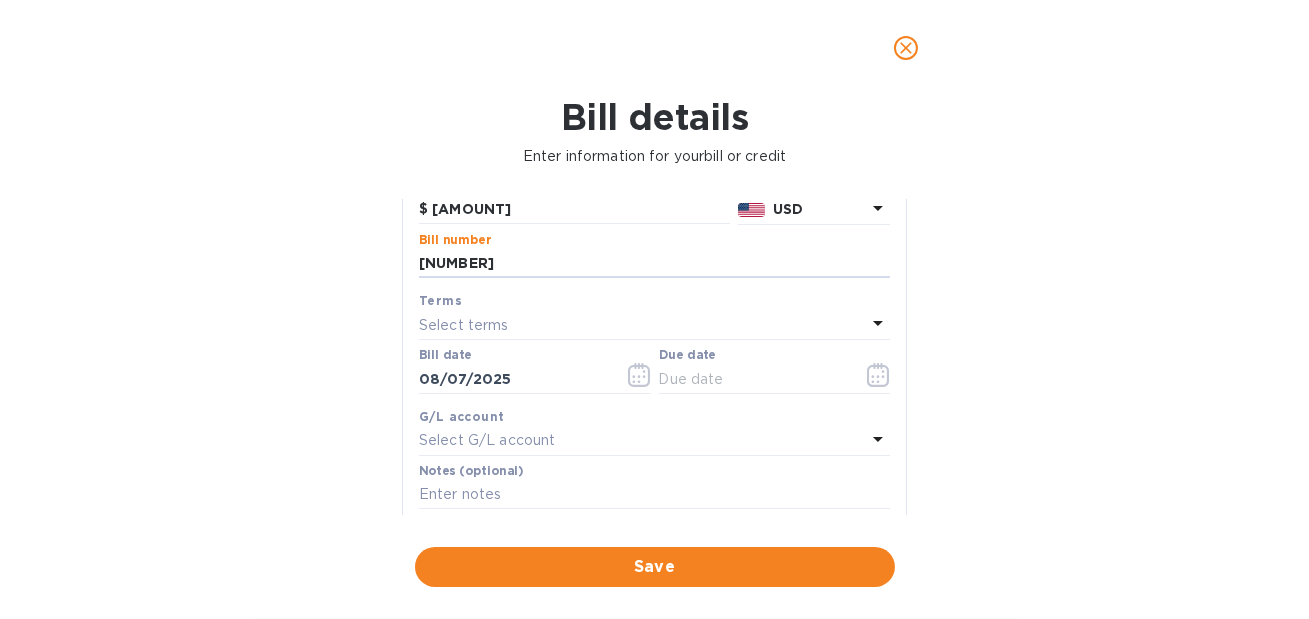 scroll, scrollTop: 206, scrollLeft: 0, axis: vertical 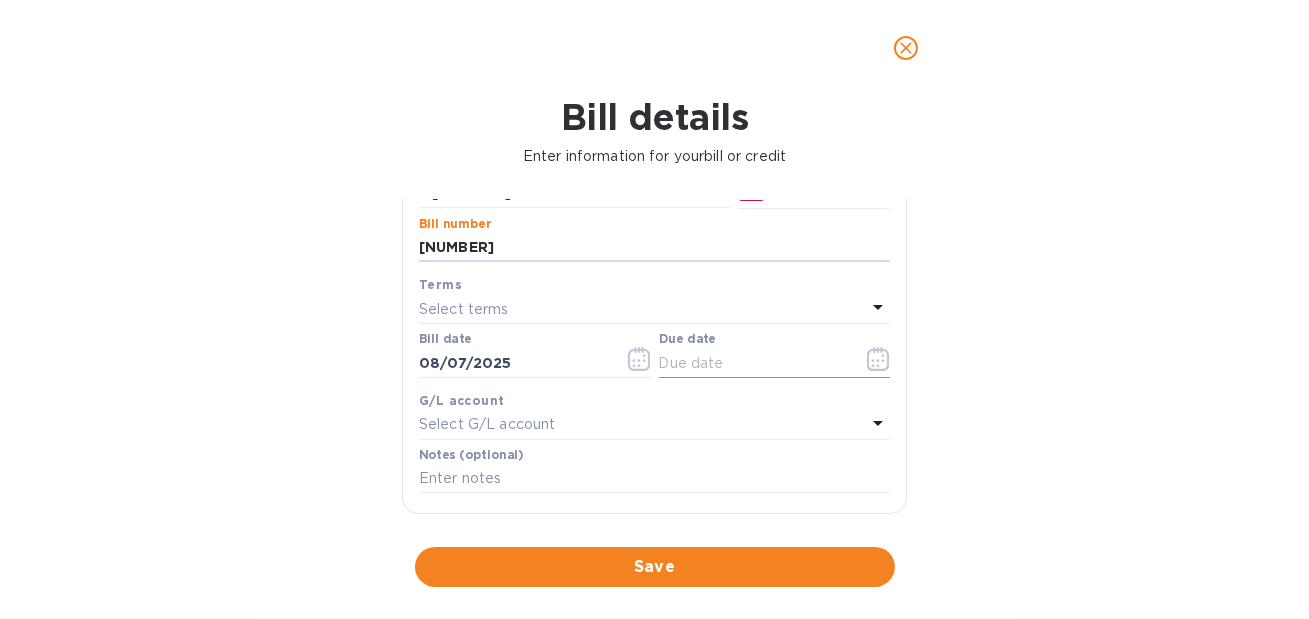 type on "[NUMBER]" 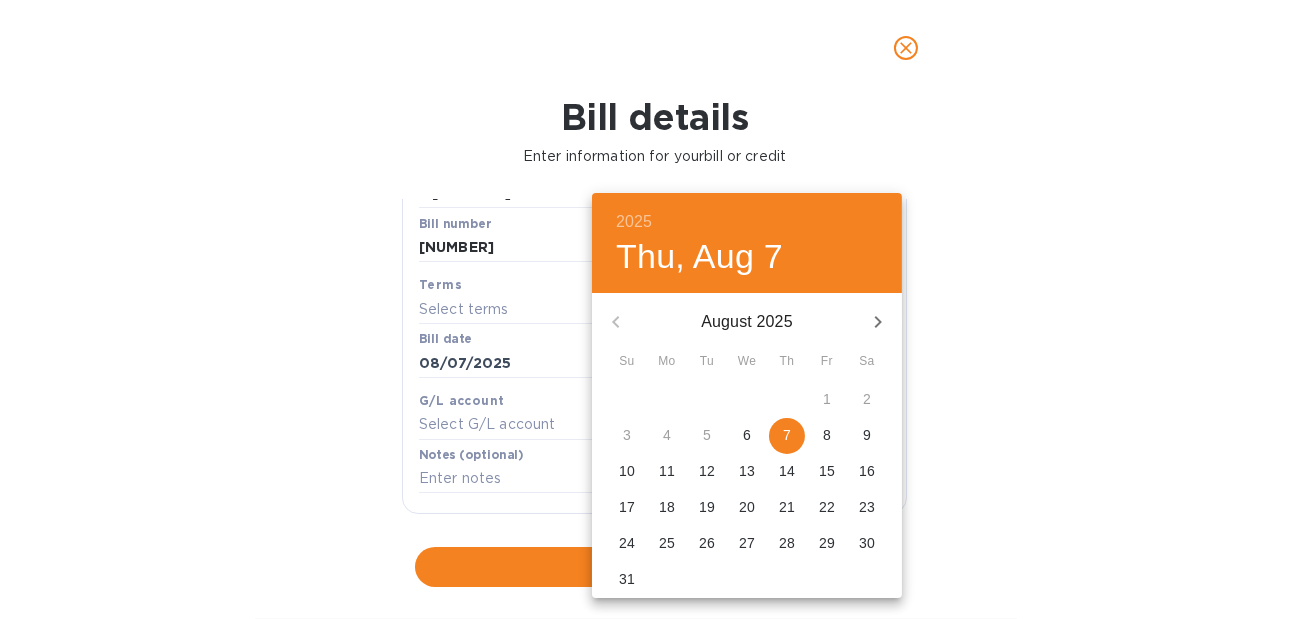 click on "15" at bounding box center (827, 471) 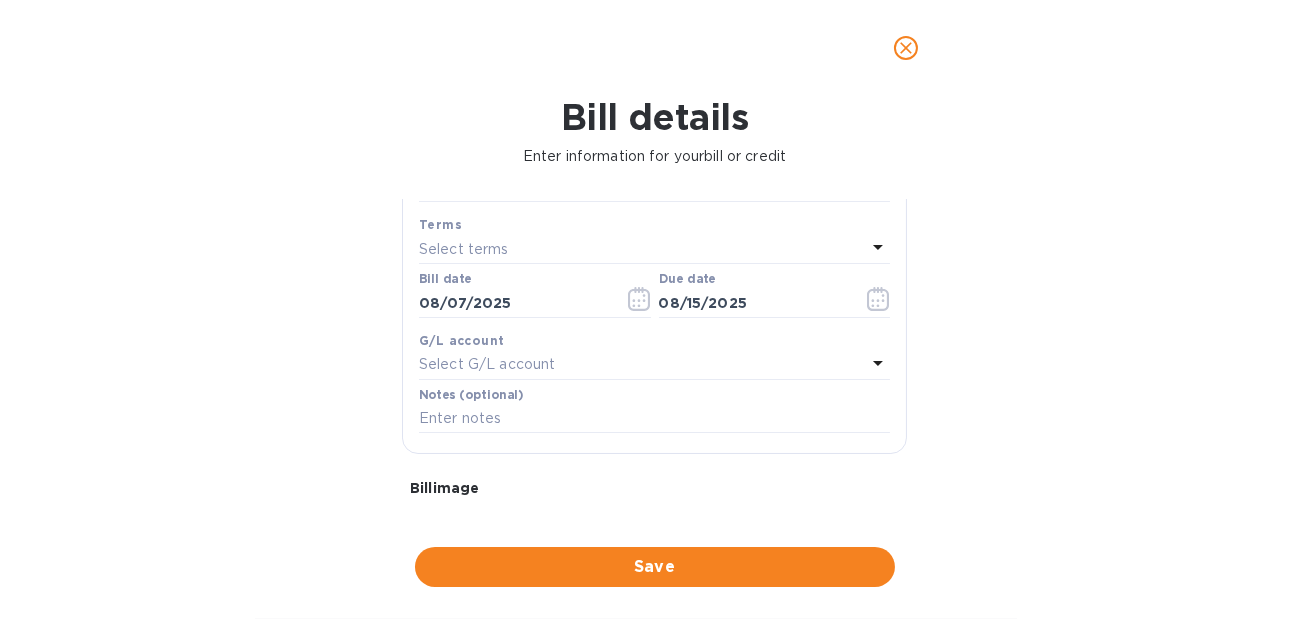 scroll, scrollTop: 334, scrollLeft: 0, axis: vertical 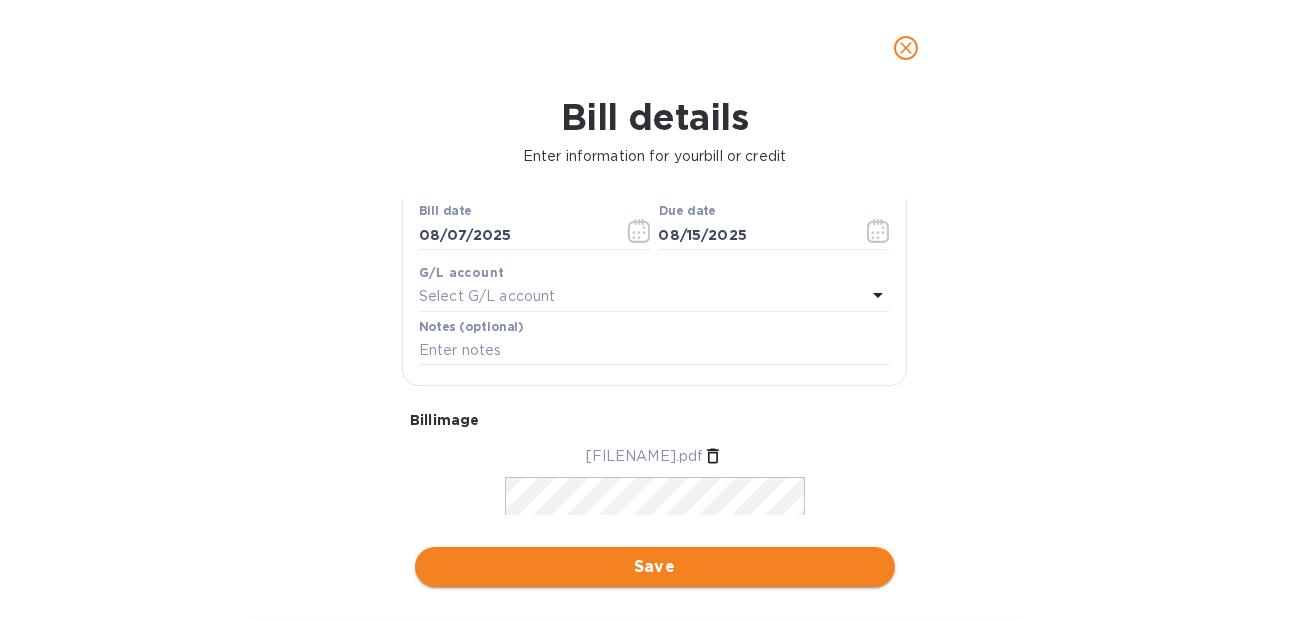 click on "Save" at bounding box center (655, 567) 